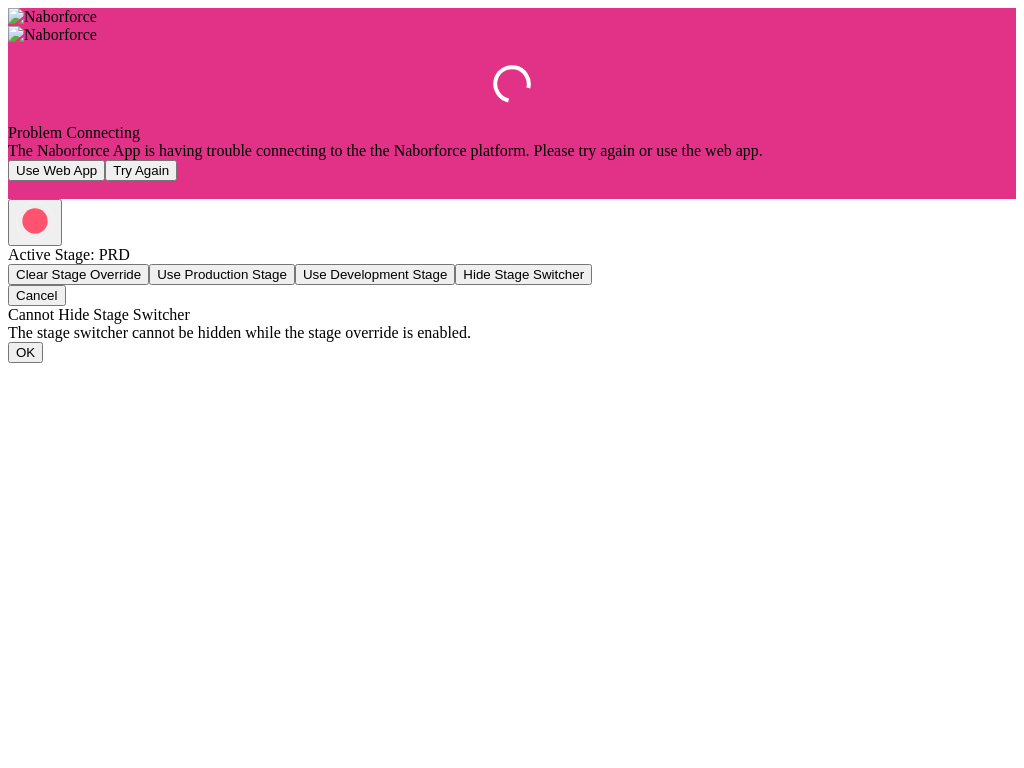 scroll, scrollTop: 0, scrollLeft: 0, axis: both 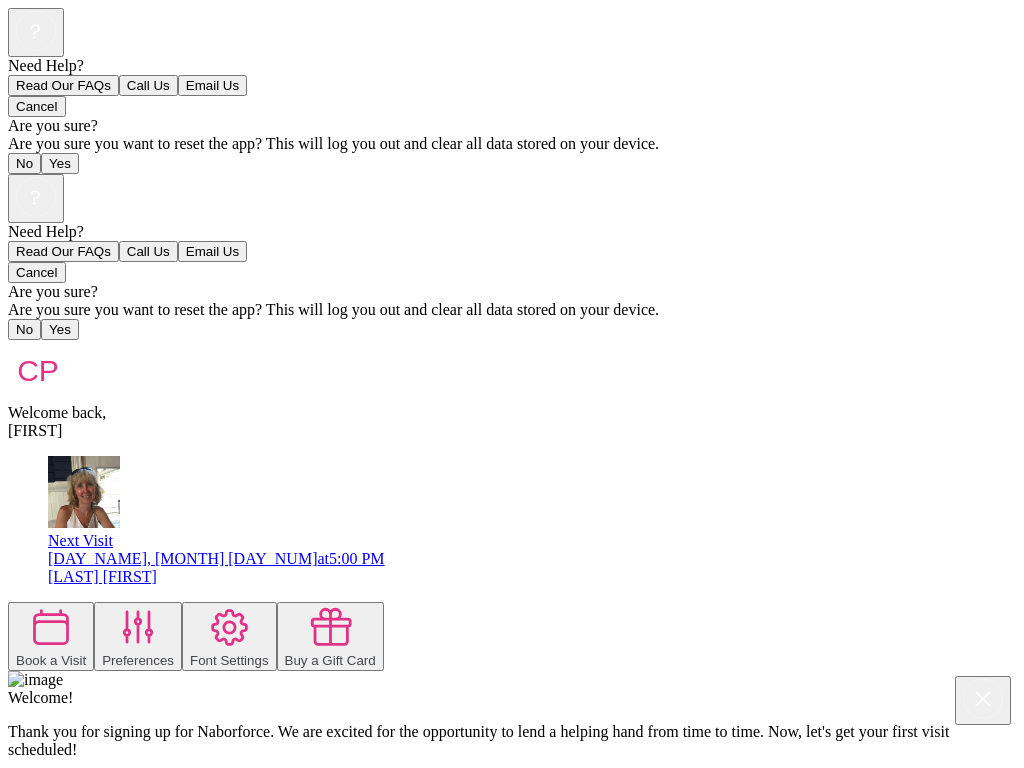click on "Visits" at bounding box center [26, 949] 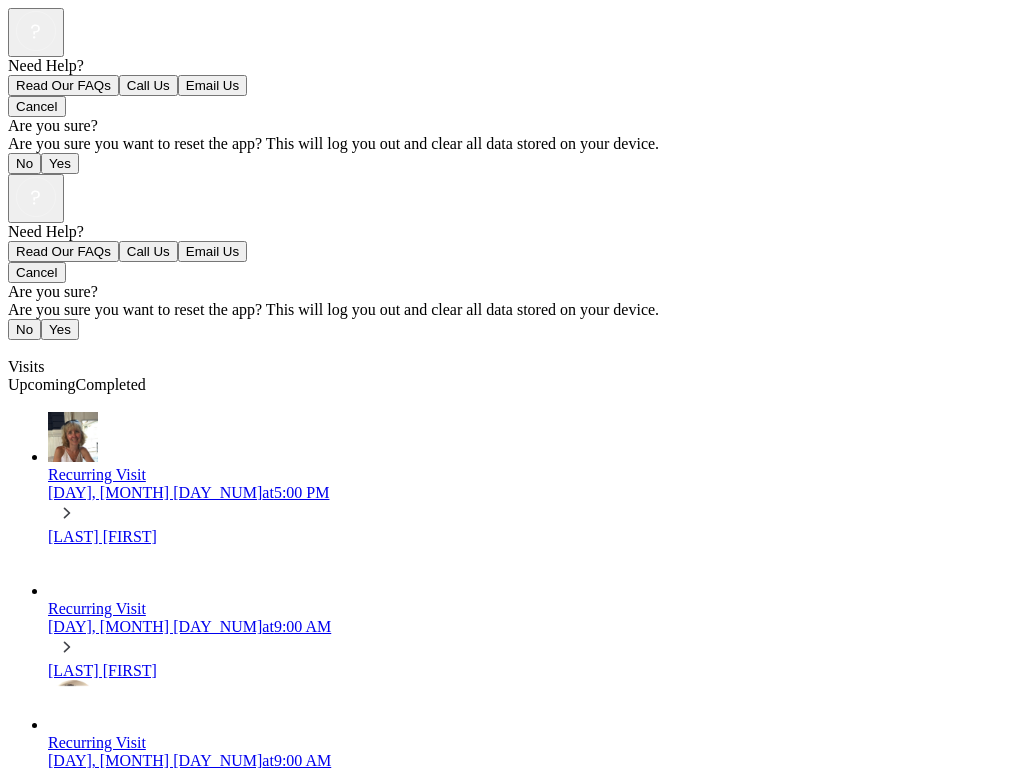 scroll, scrollTop: 71, scrollLeft: 0, axis: vertical 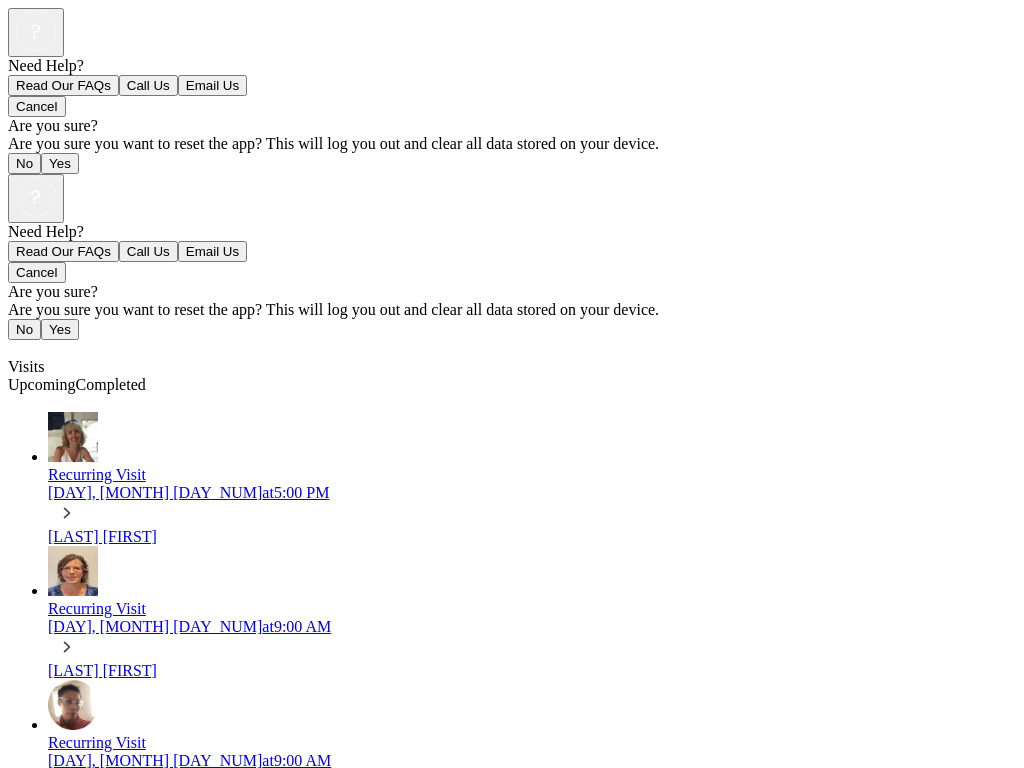 click at bounding box center (73, 966) 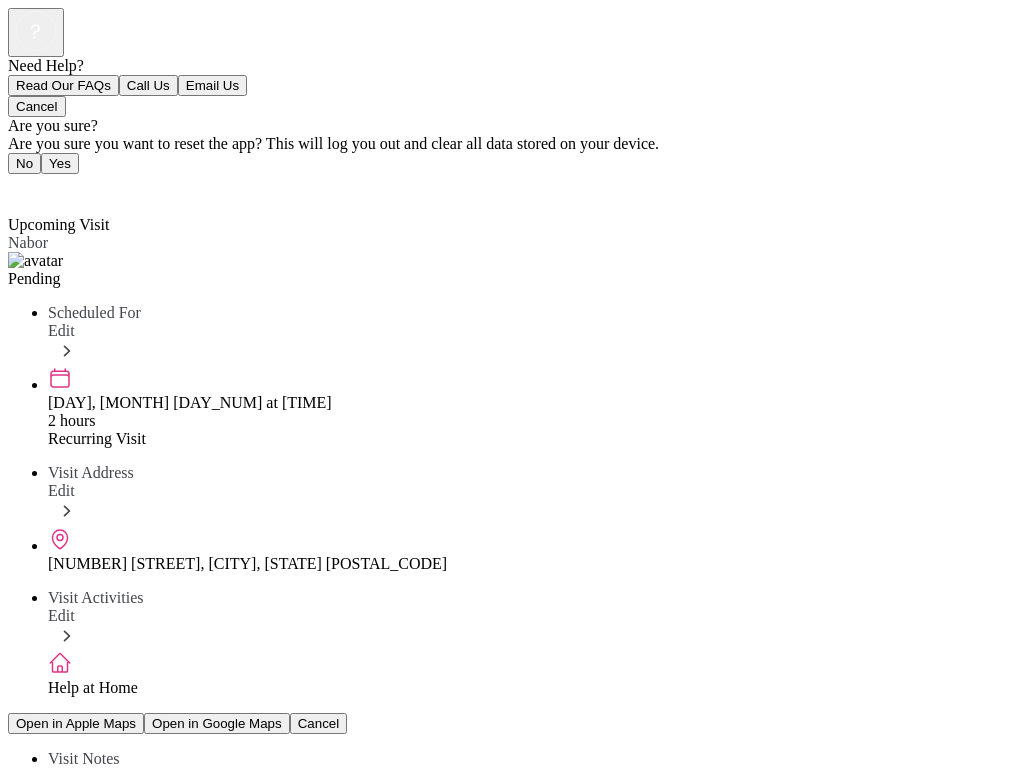 scroll, scrollTop: 165, scrollLeft: 0, axis: vertical 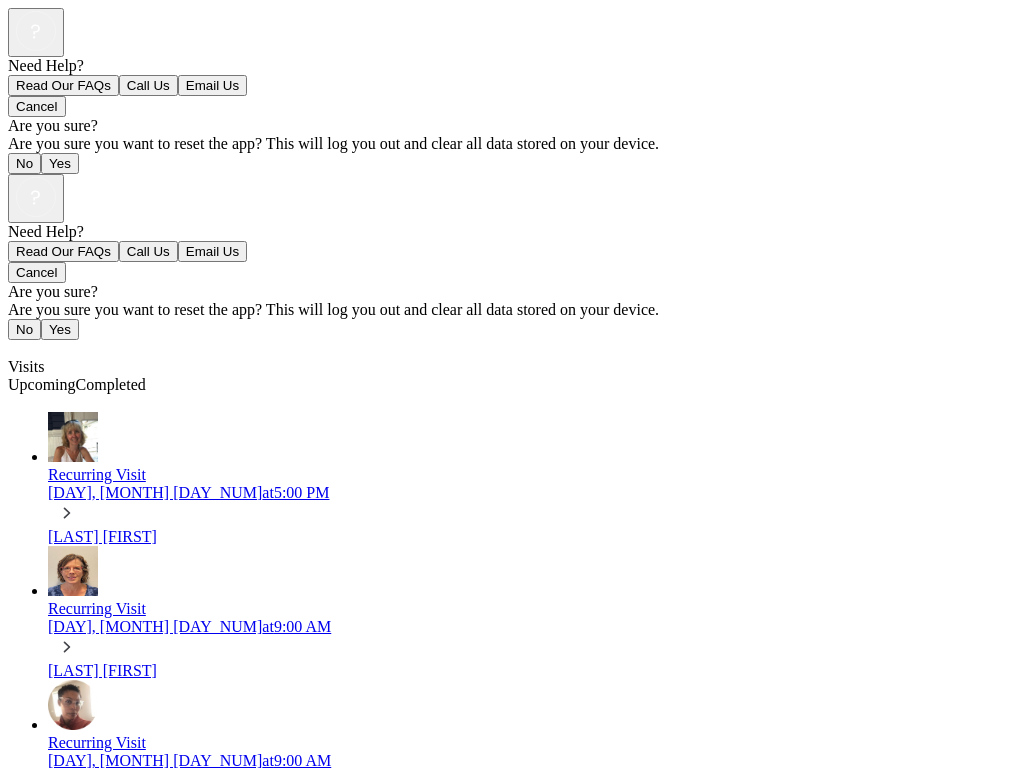 click at bounding box center [73, 966] 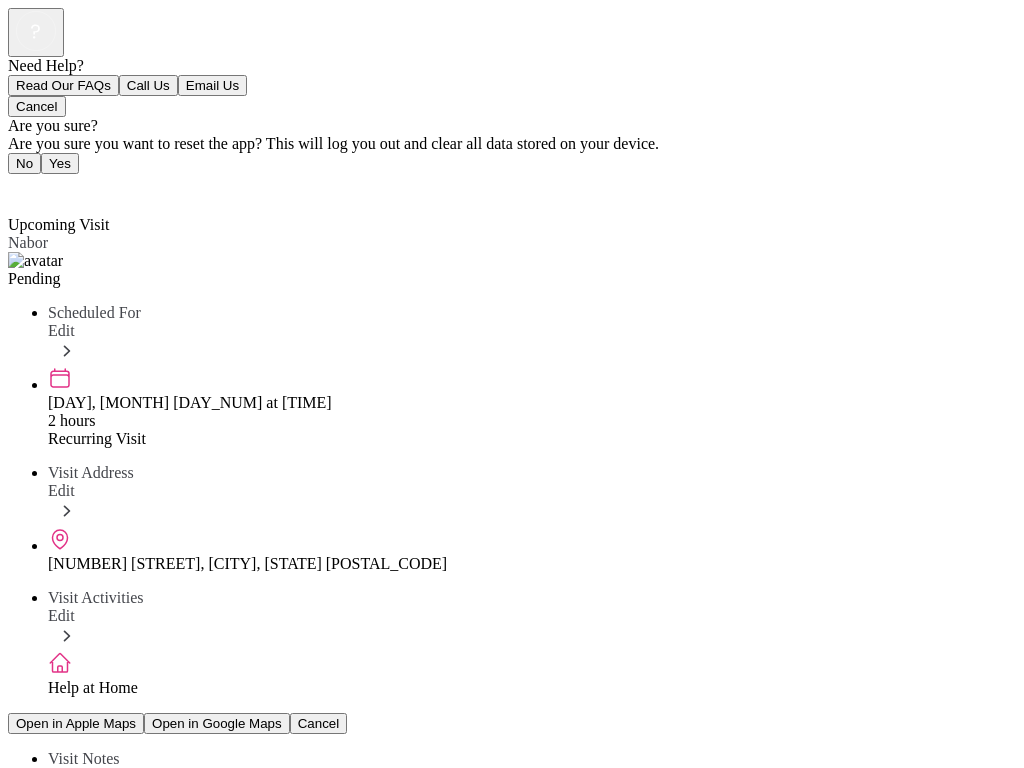 scroll, scrollTop: 165, scrollLeft: 0, axis: vertical 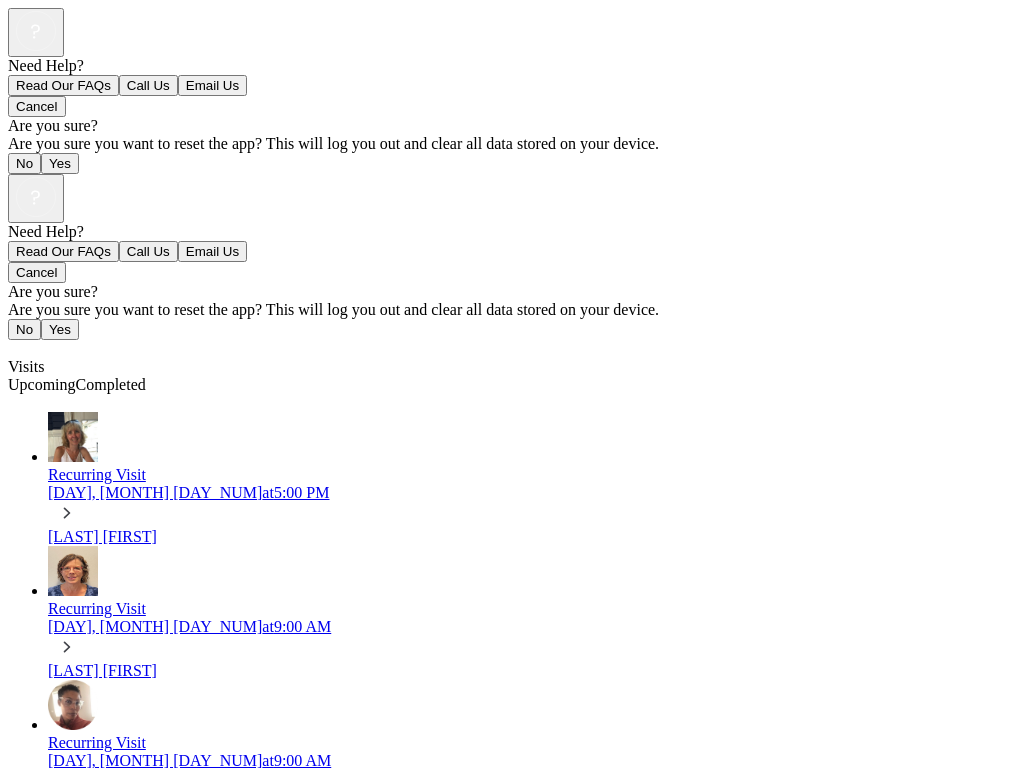 click at bounding box center (73, 1558) 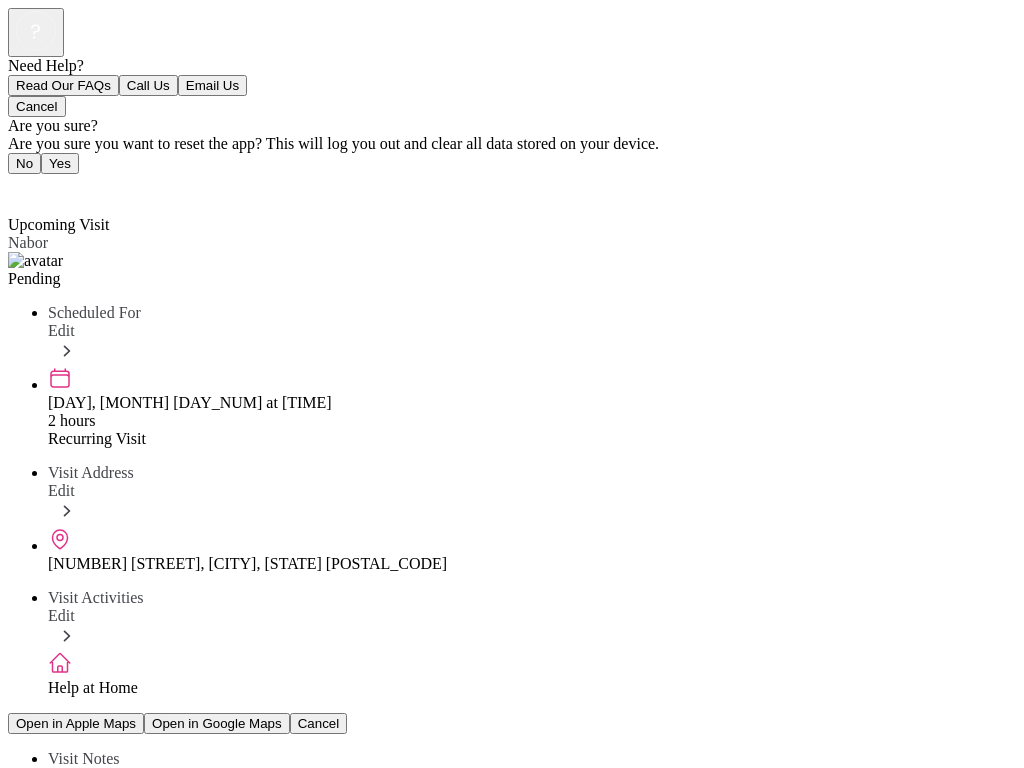 scroll, scrollTop: 165, scrollLeft: 0, axis: vertical 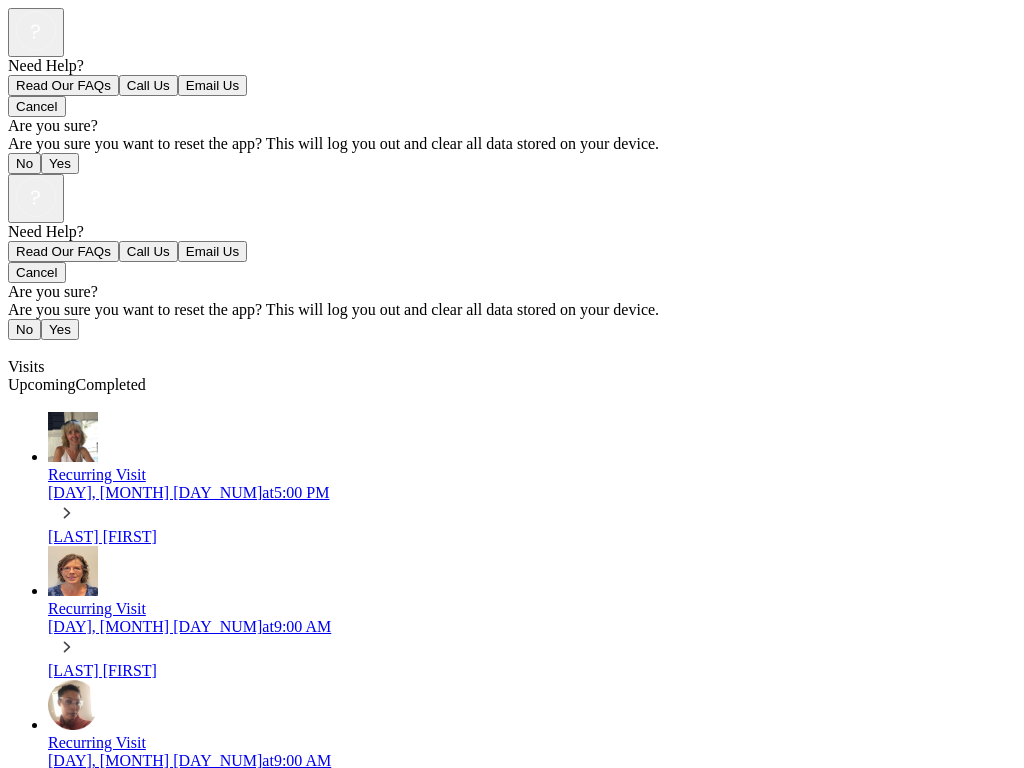 click on "Recurring Visit [DAY], [MONTH] [DAY_NUM]  at  [TIME]" at bounding box center (532, 1606) 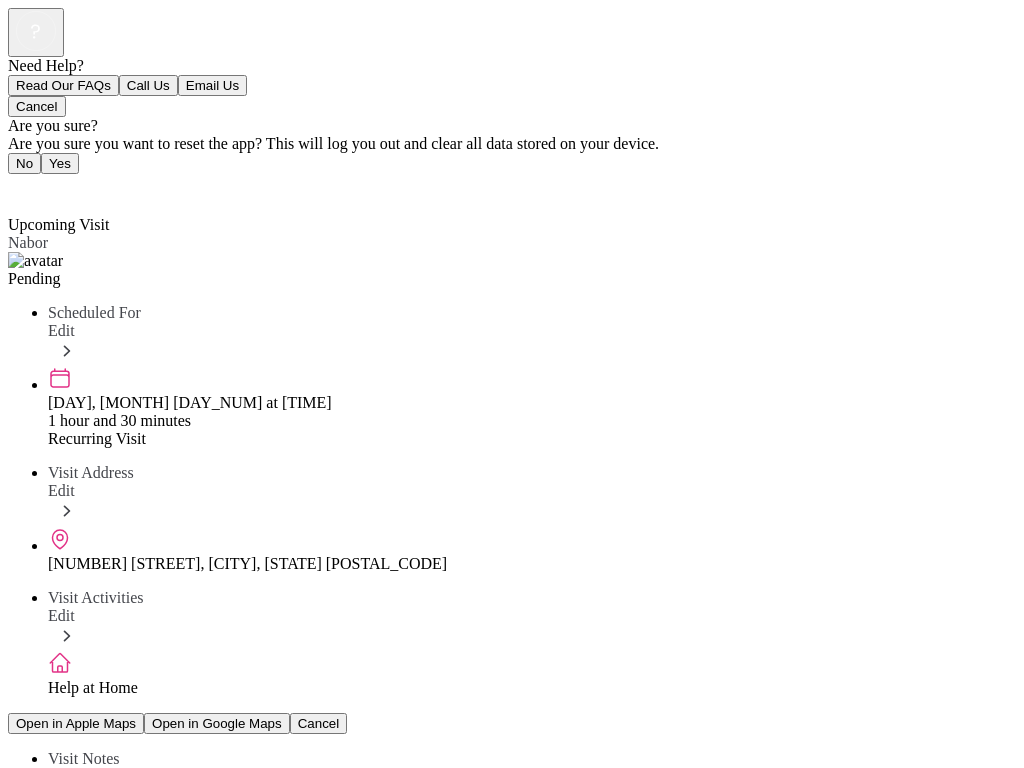 scroll, scrollTop: 0, scrollLeft: 0, axis: both 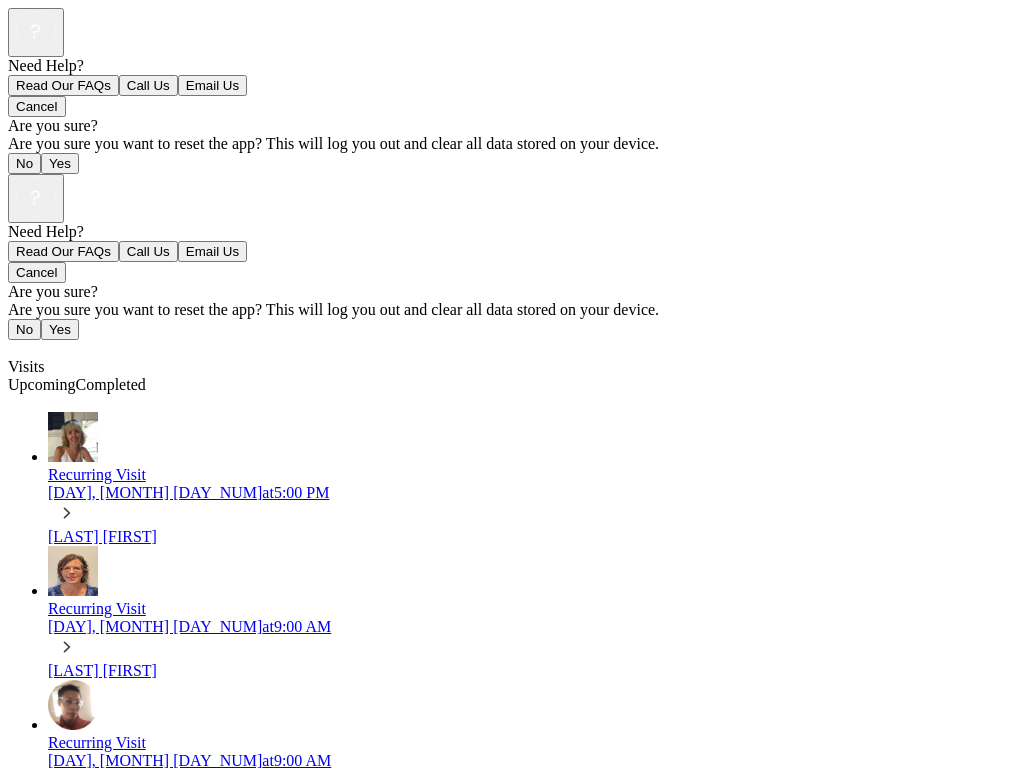 click on "[LAST] [FIRST]" at bounding box center (532, 806) 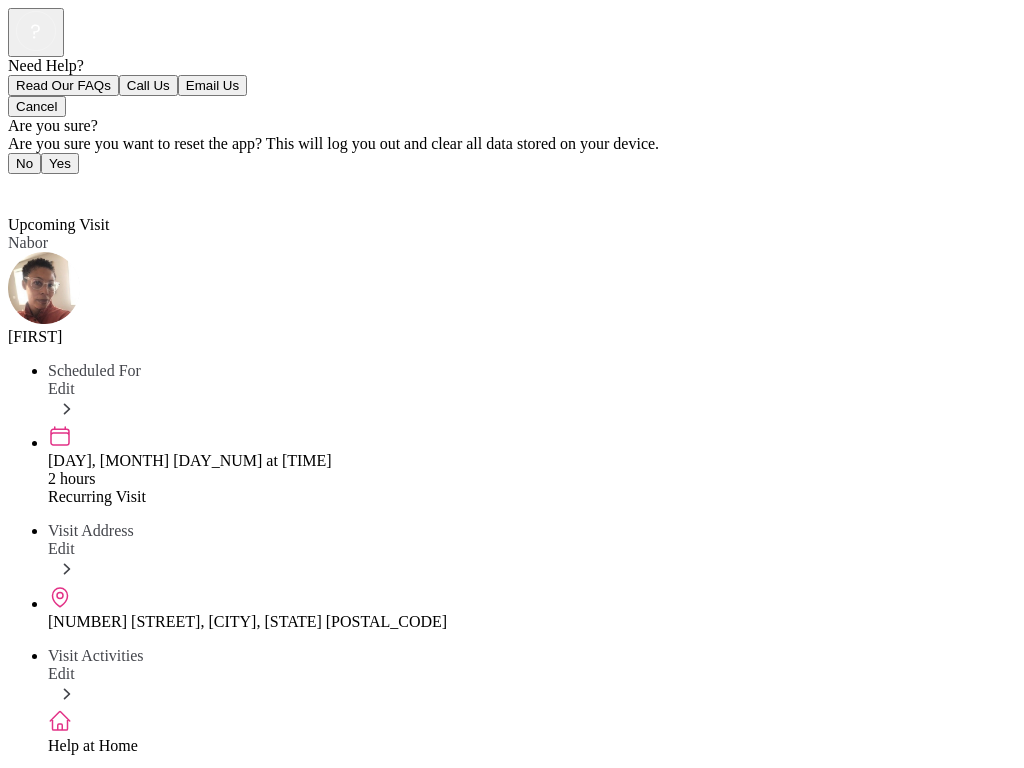 click on "Upcoming Visit" at bounding box center (58, 224) 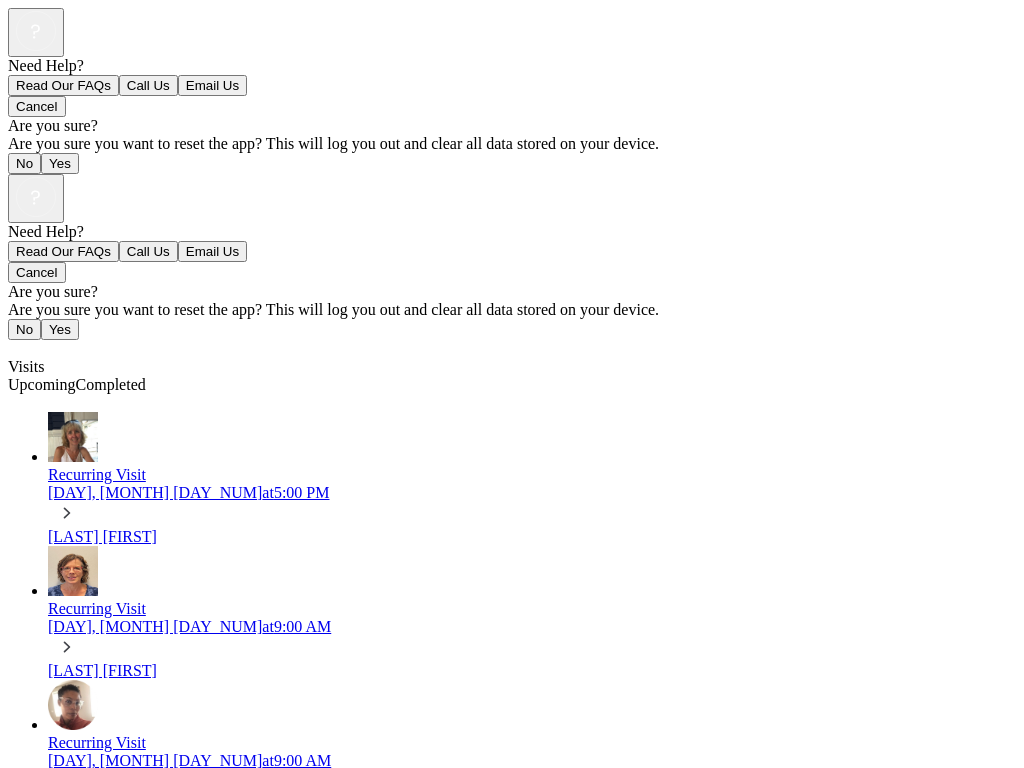 scroll, scrollTop: 233, scrollLeft: 0, axis: vertical 